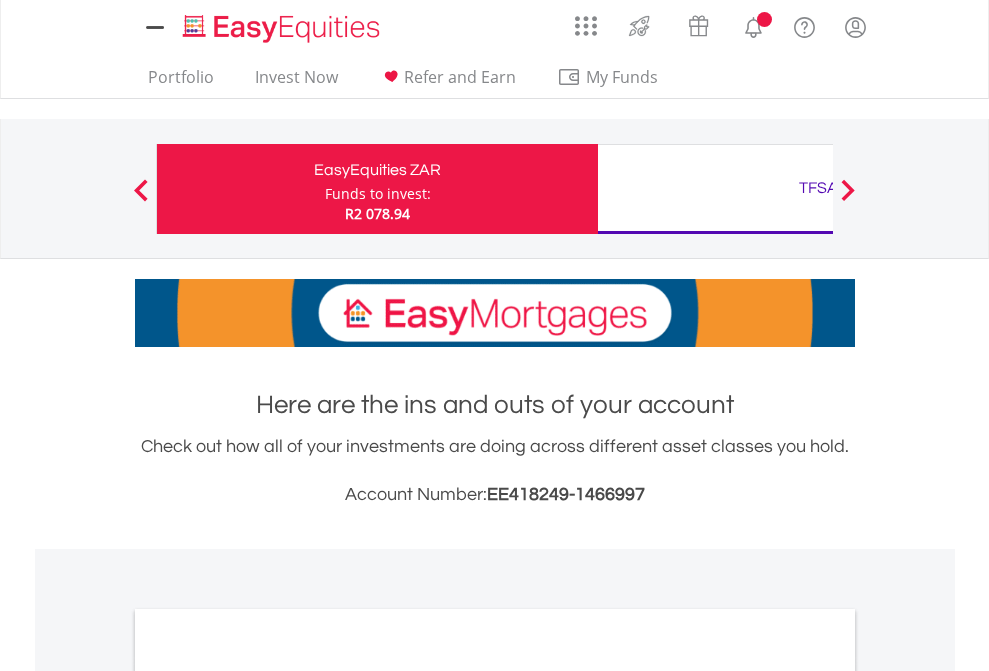 scroll, scrollTop: 0, scrollLeft: 0, axis: both 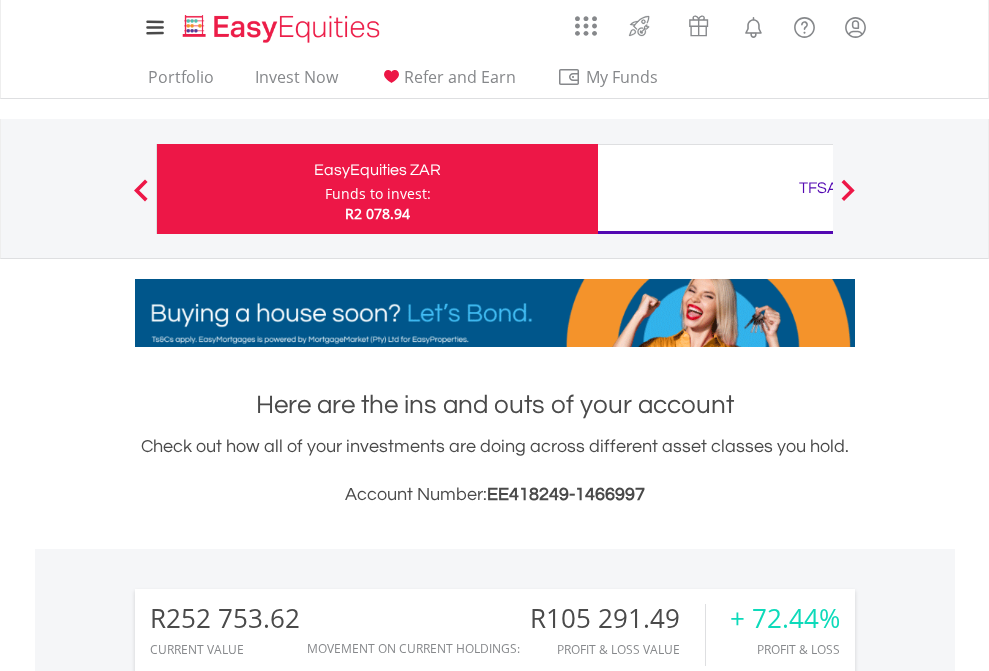 click on "Funds to invest:" at bounding box center [378, 194] 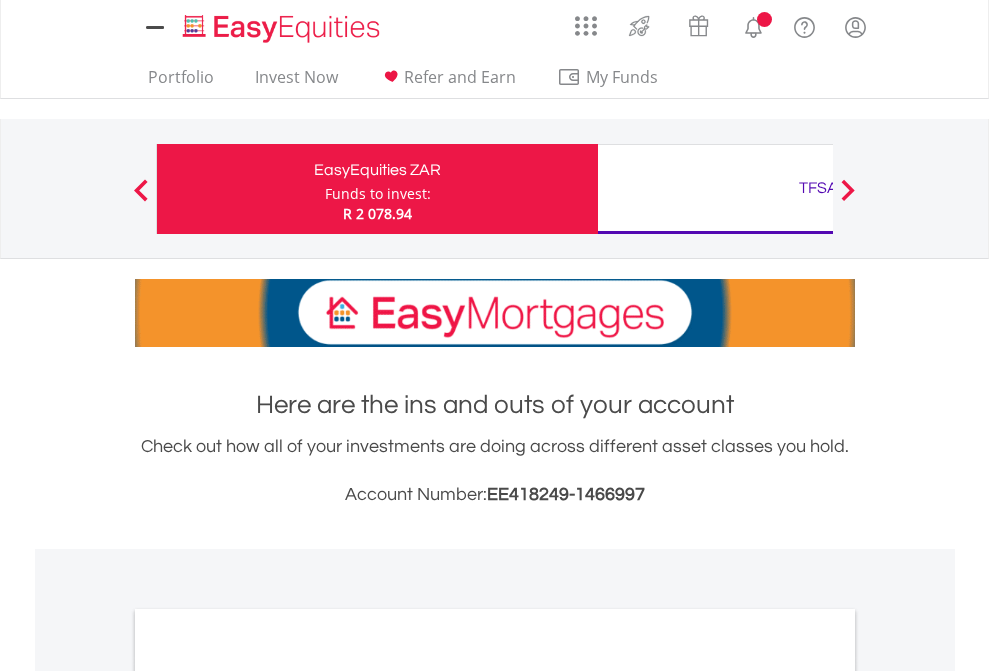 scroll, scrollTop: 0, scrollLeft: 0, axis: both 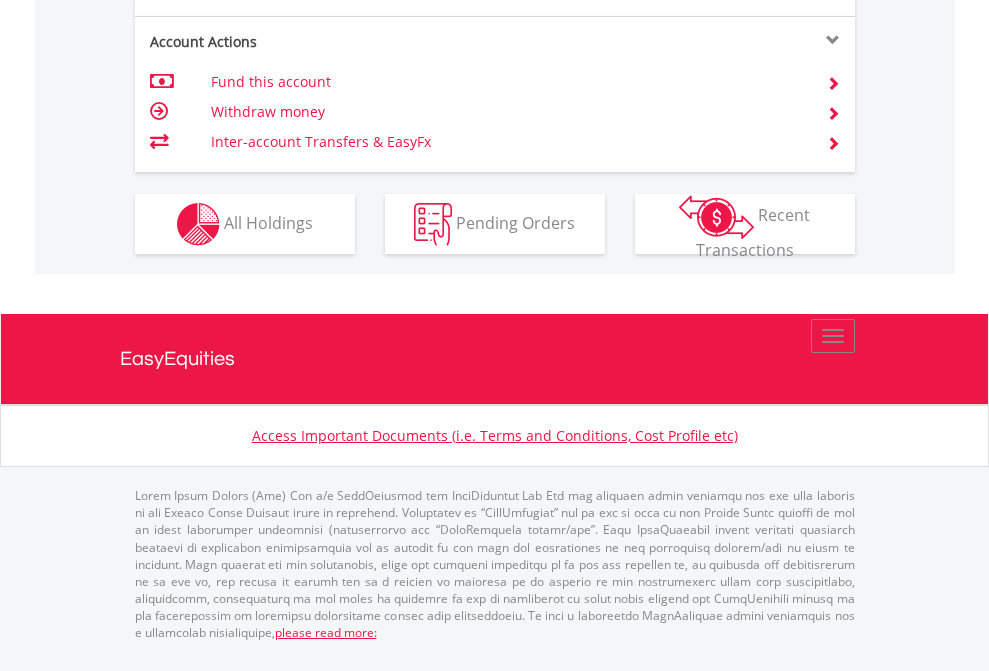 click on "Investment types" at bounding box center (706, -337) 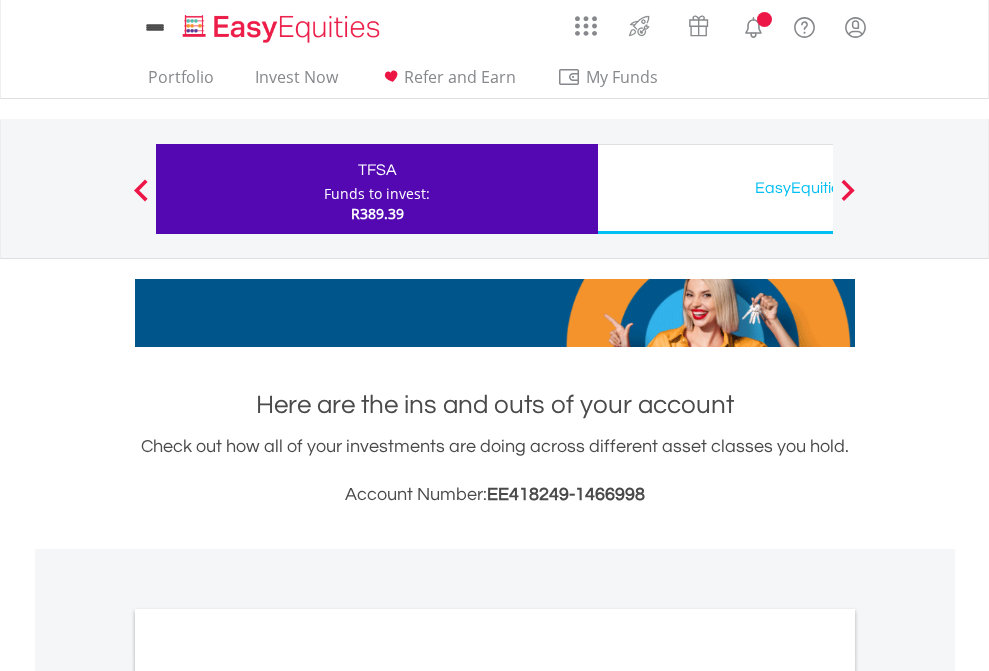 scroll, scrollTop: 0, scrollLeft: 0, axis: both 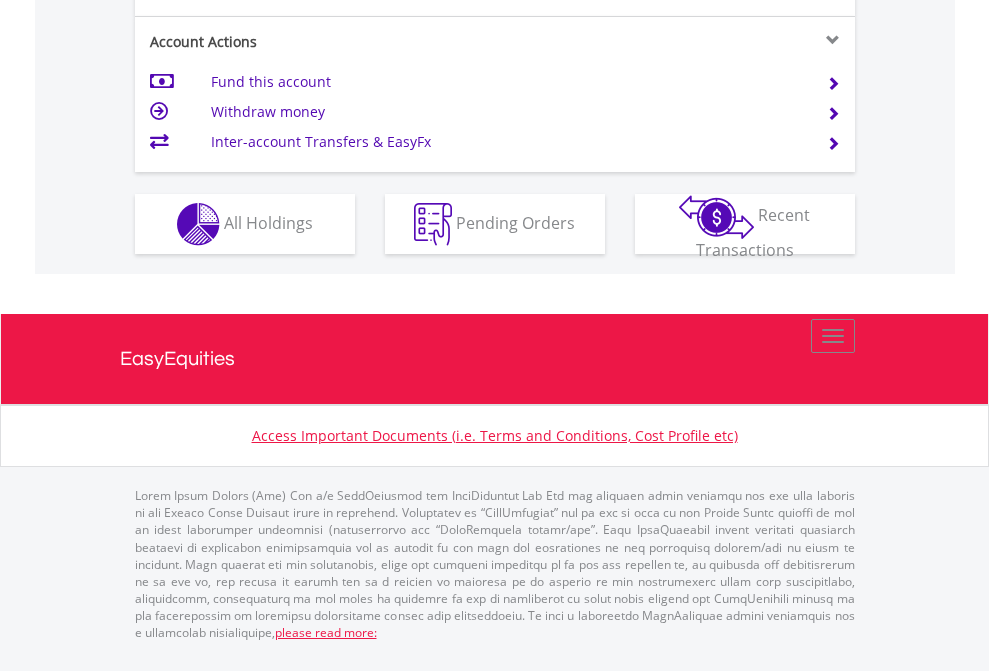 click on "Investment types" at bounding box center (706, -337) 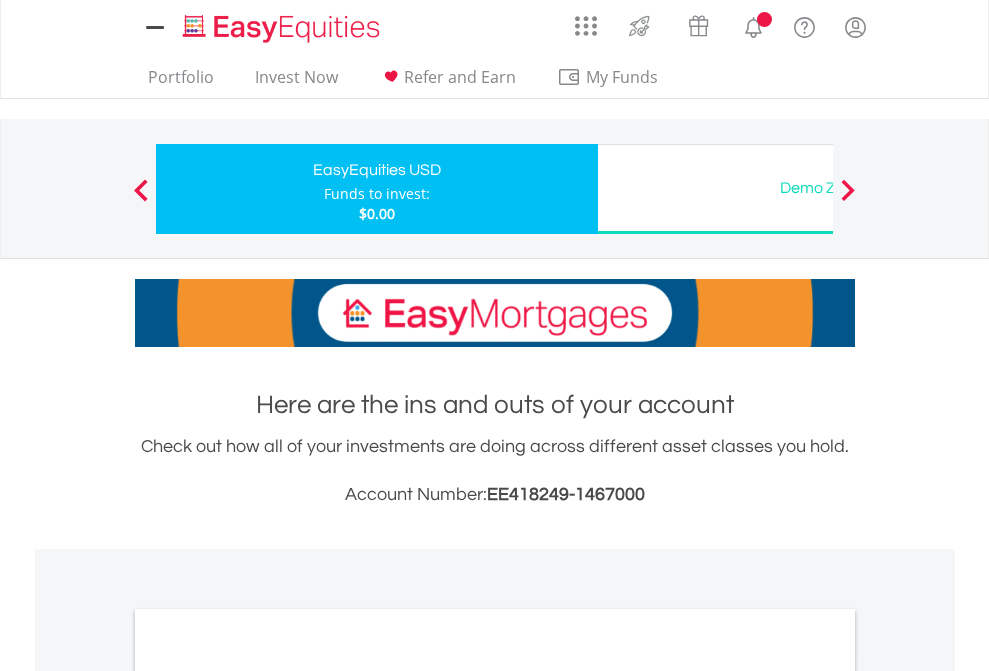 scroll, scrollTop: 0, scrollLeft: 0, axis: both 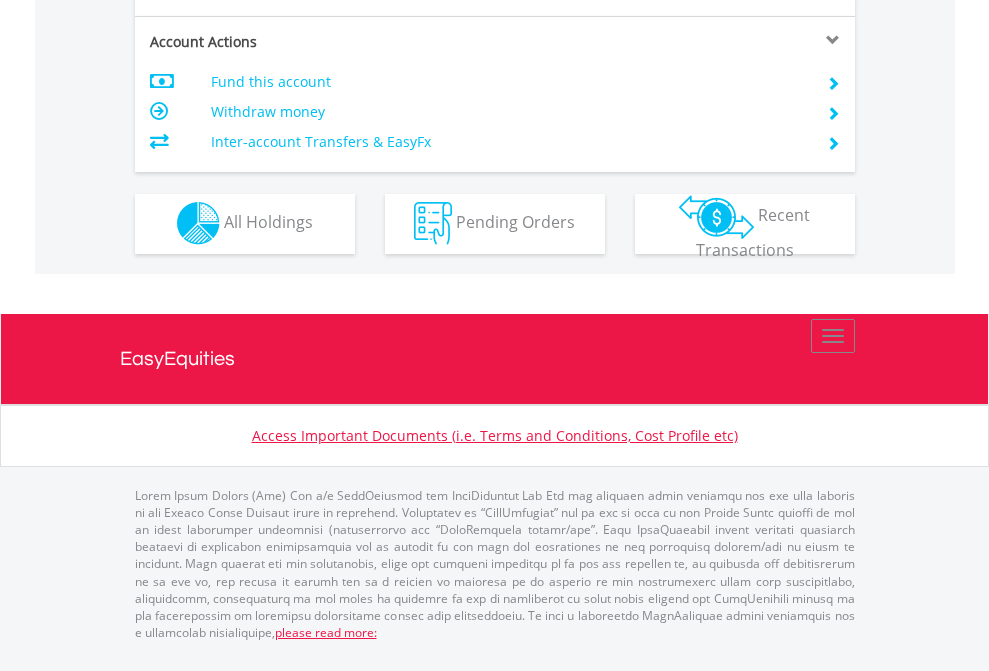 click on "Investment types" at bounding box center [706, -353] 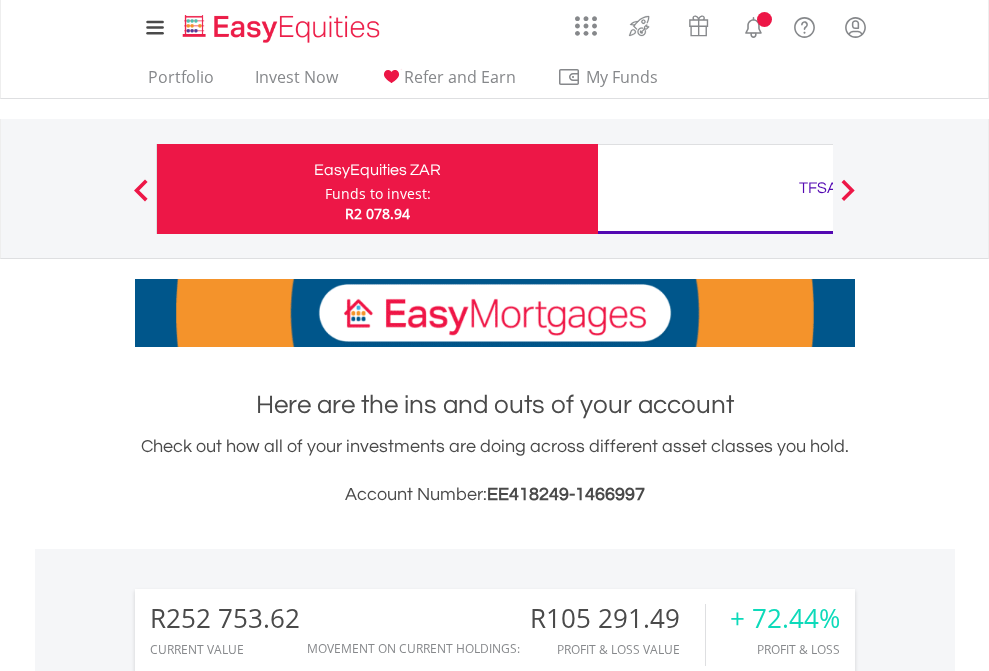 scroll, scrollTop: 1653, scrollLeft: 0, axis: vertical 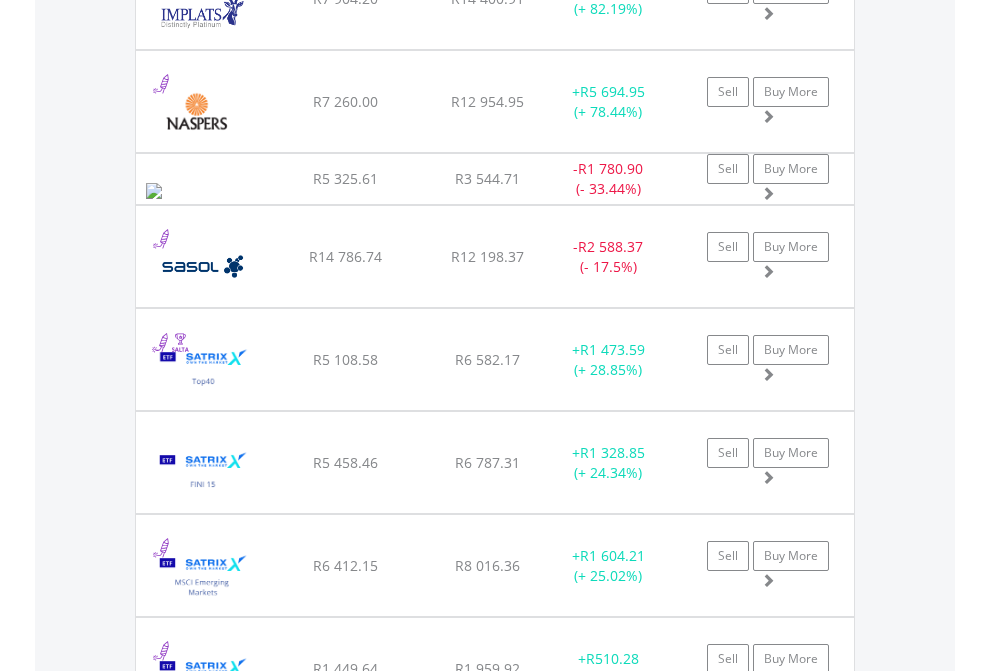 click on "TFSA" at bounding box center [818, -2196] 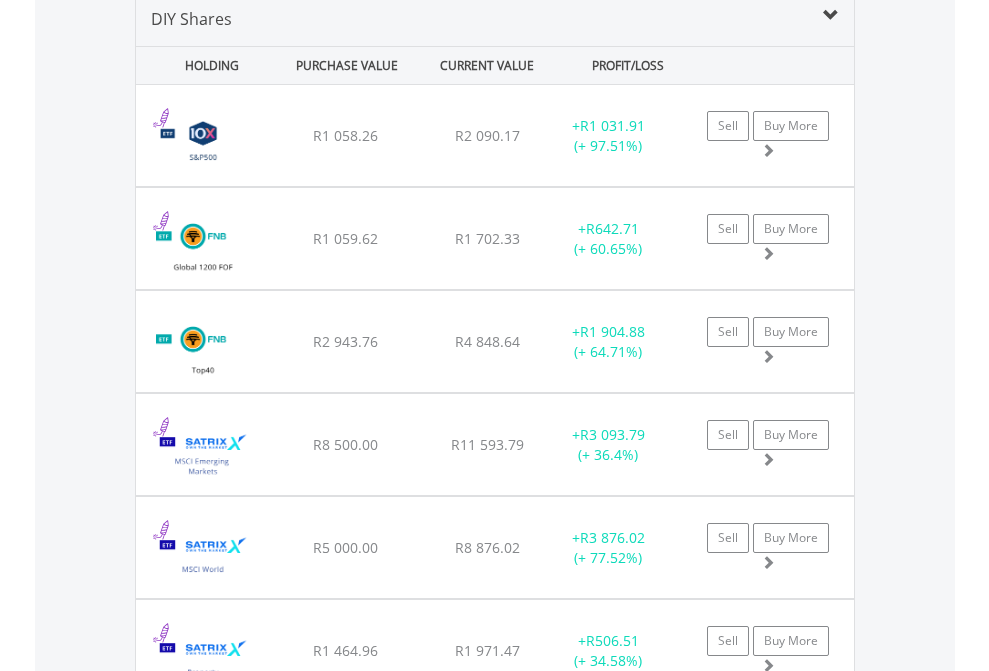 scroll, scrollTop: 1933, scrollLeft: 0, axis: vertical 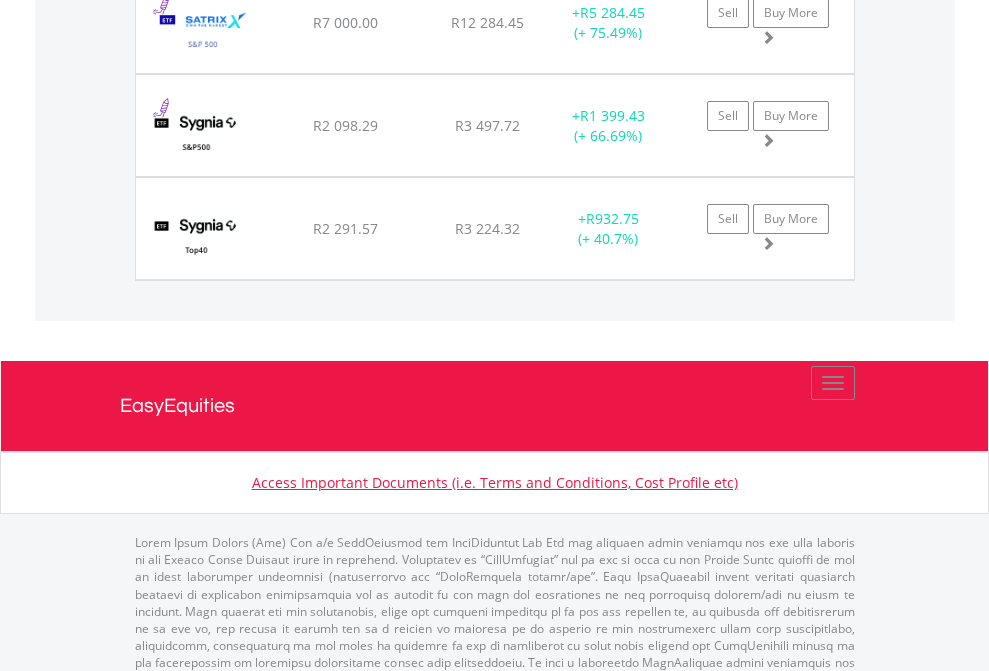click on "EasyEquities USD" at bounding box center [818, -1745] 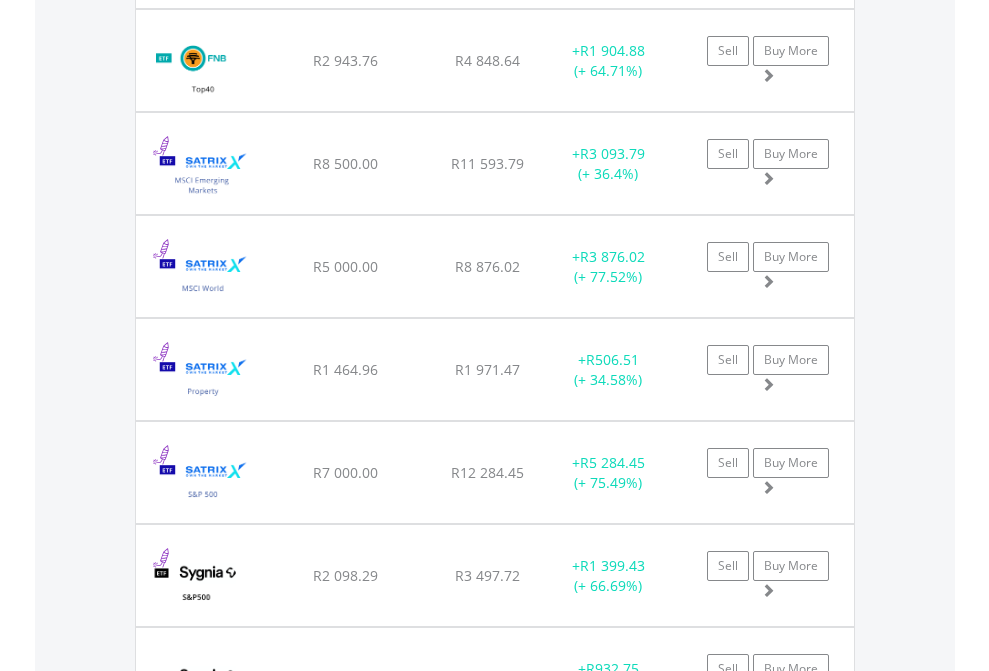 scroll, scrollTop: 144, scrollLeft: 0, axis: vertical 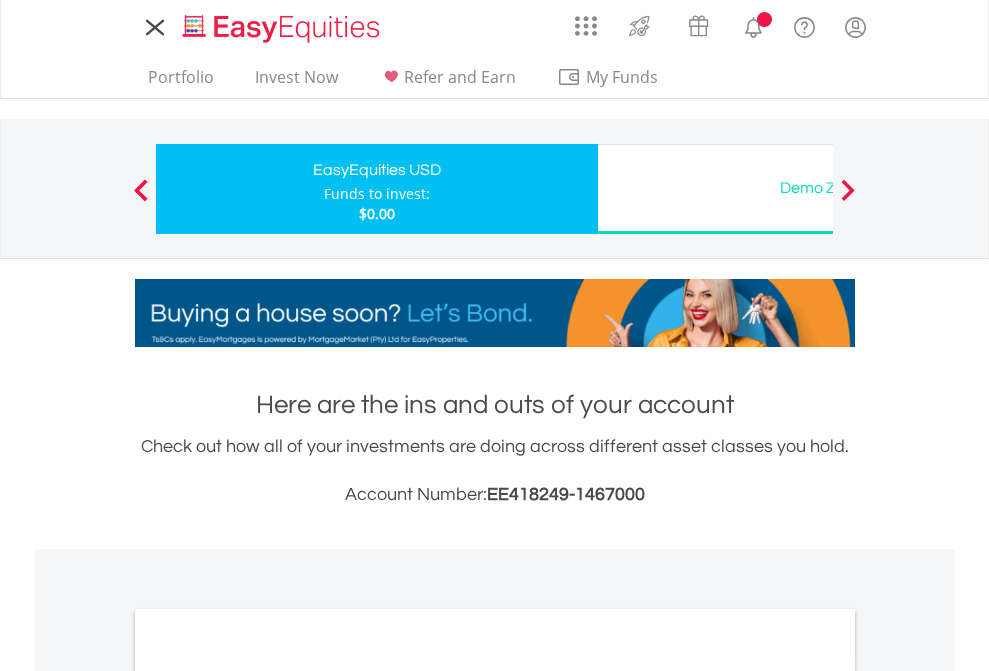 click on "All Holdings" at bounding box center (268, 1096) 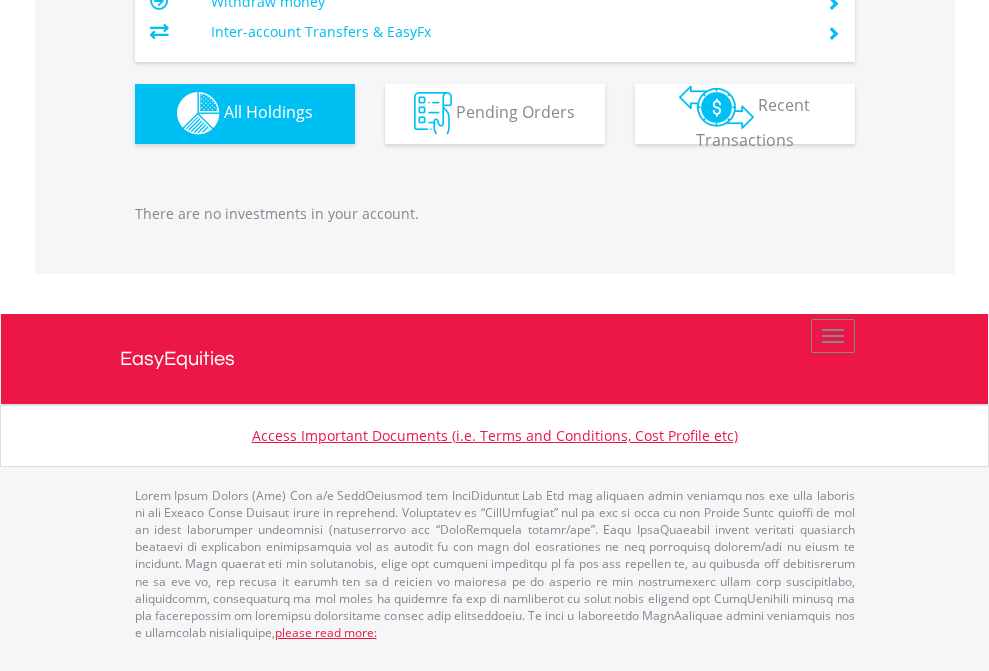 scroll, scrollTop: 1980, scrollLeft: 0, axis: vertical 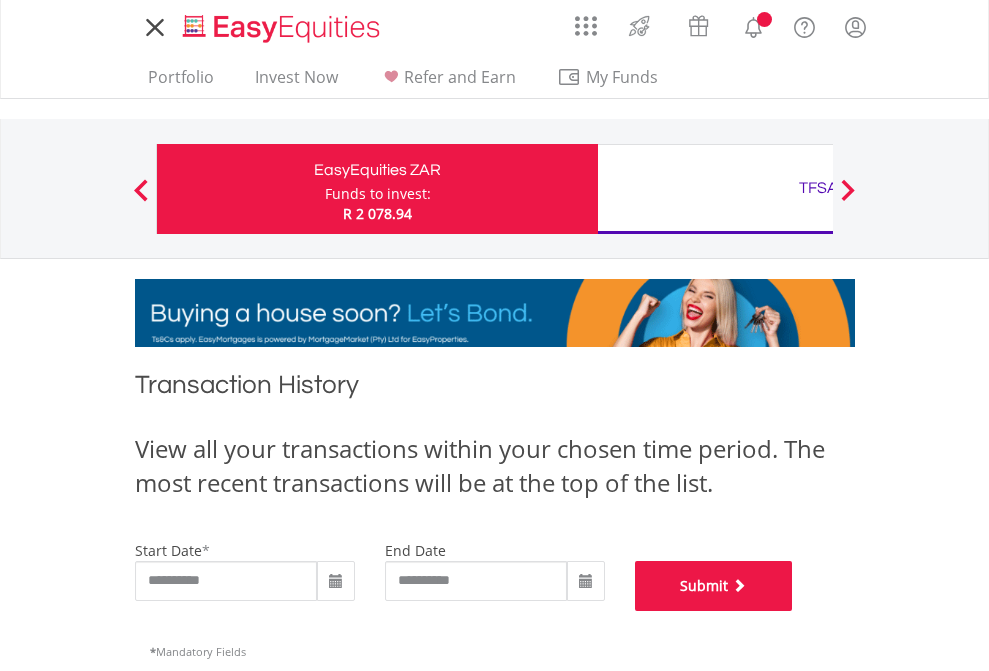 click on "Submit" at bounding box center (714, 586) 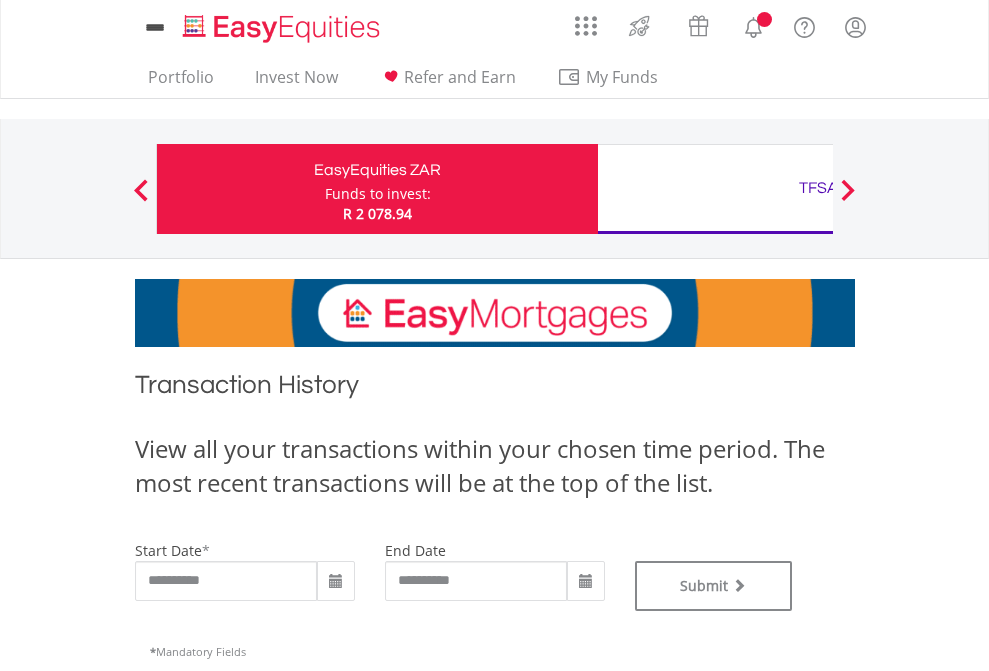 scroll, scrollTop: 0, scrollLeft: 0, axis: both 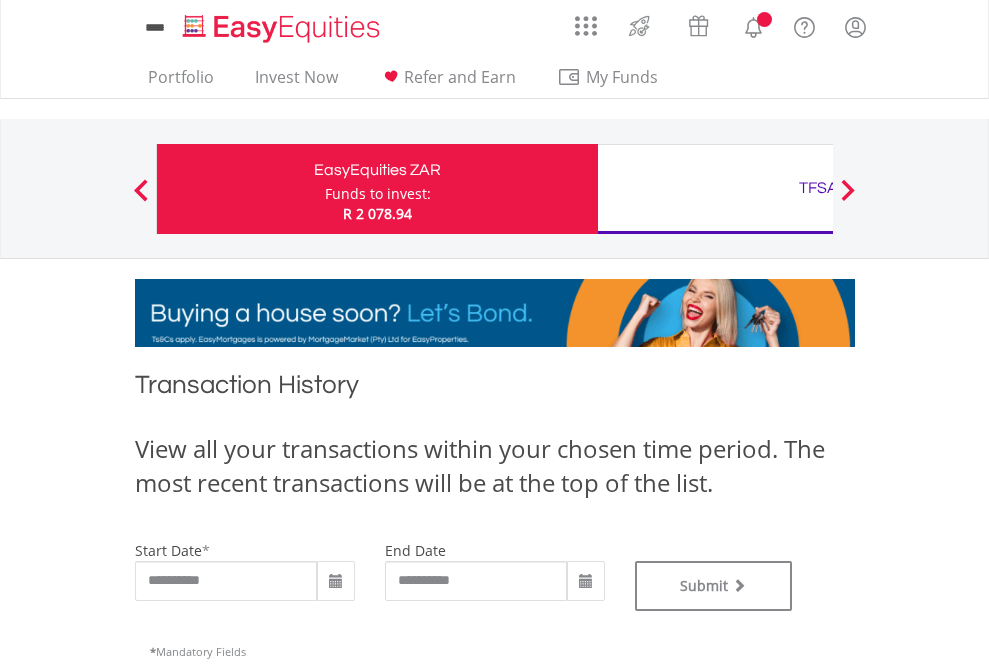 click on "TFSA" at bounding box center (818, 188) 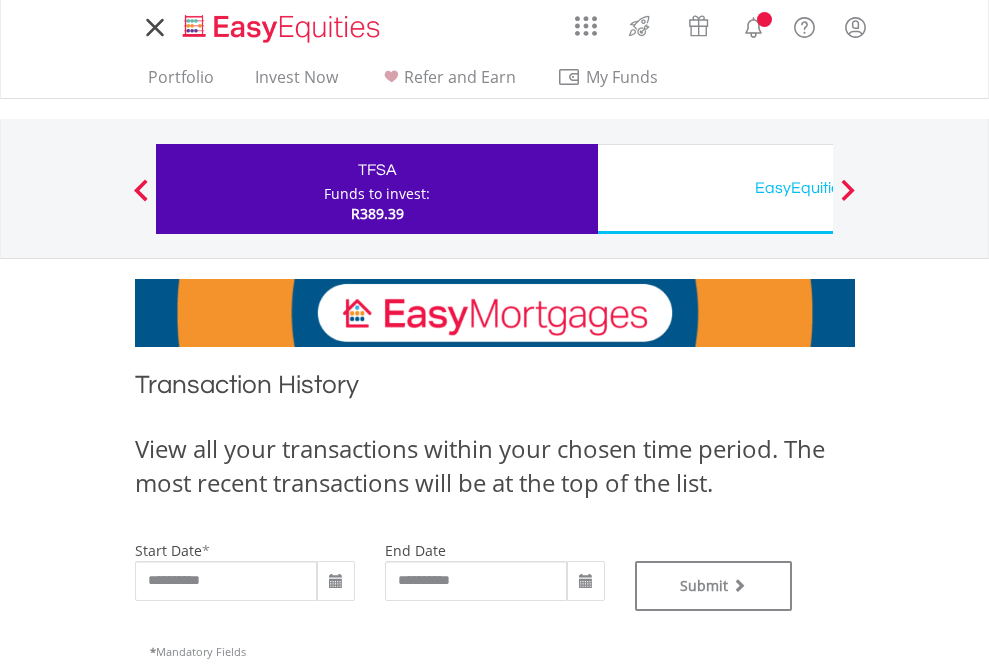 scroll, scrollTop: 0, scrollLeft: 0, axis: both 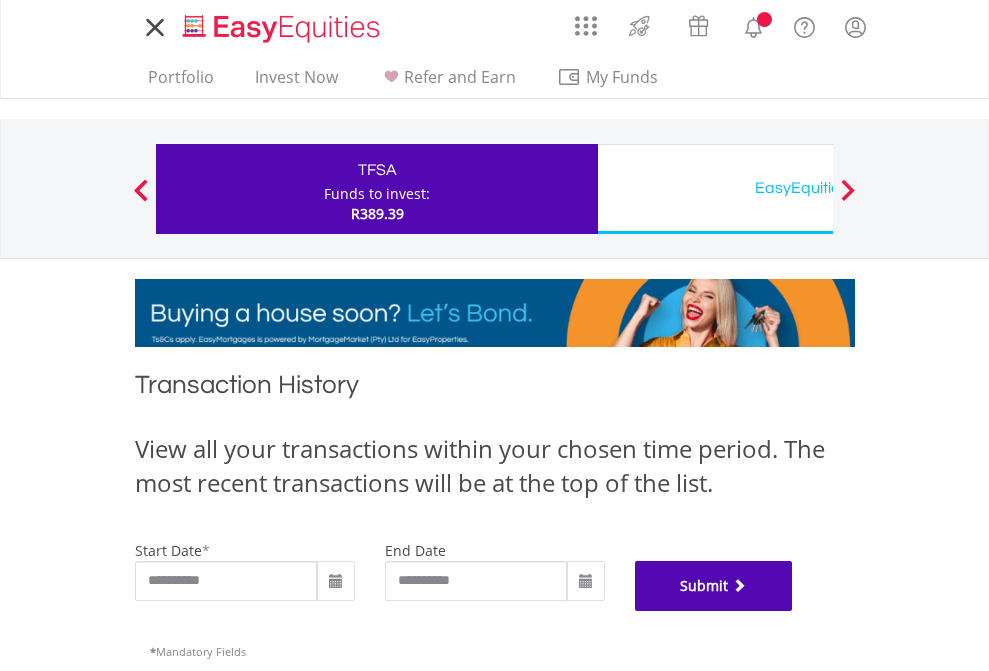 click on "Submit" at bounding box center [714, 586] 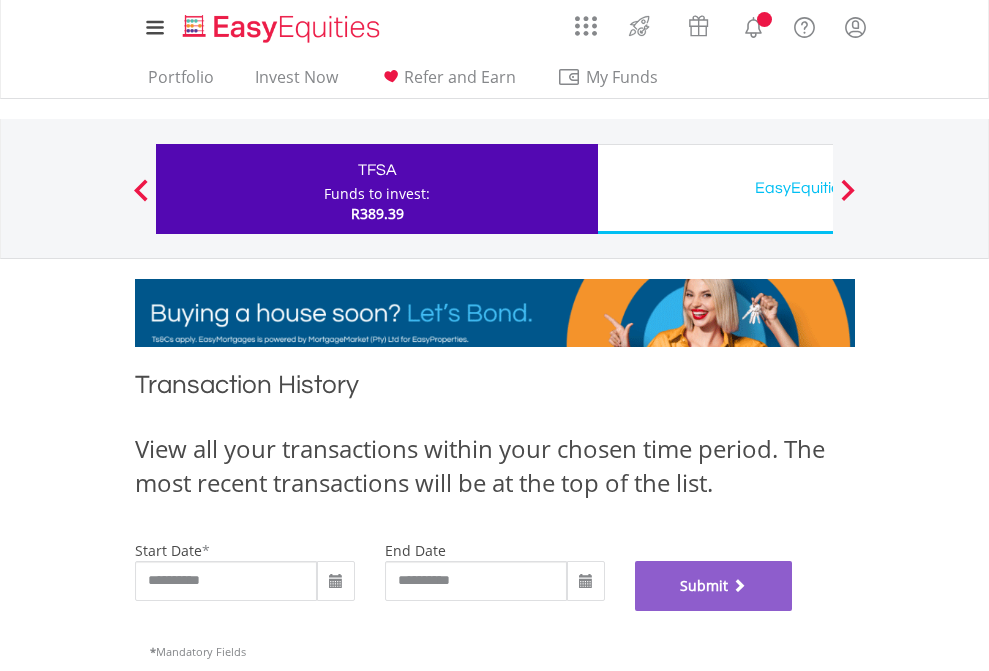 scroll, scrollTop: 811, scrollLeft: 0, axis: vertical 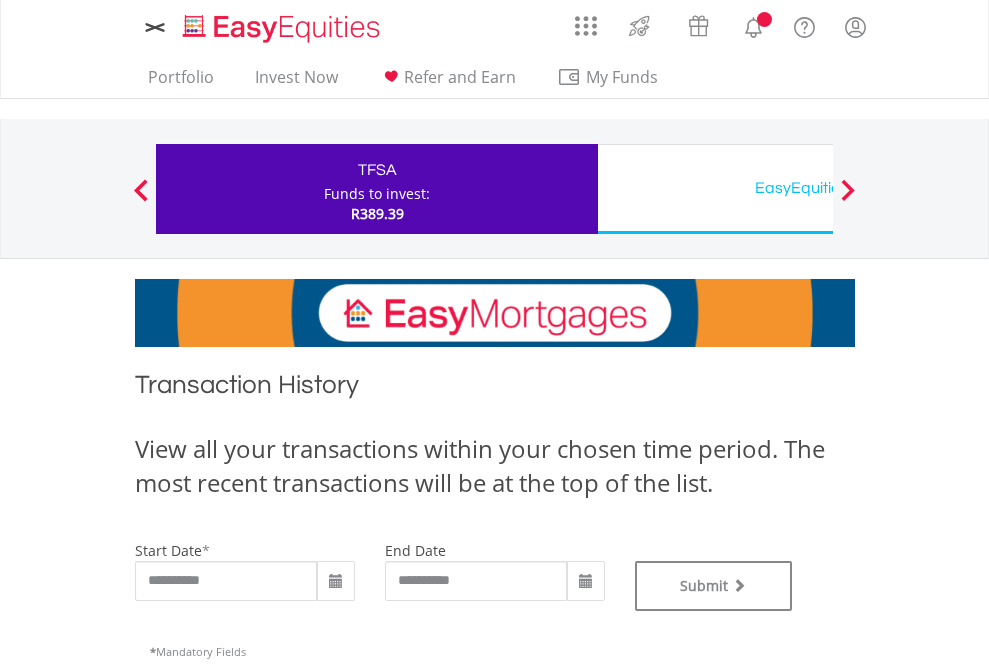 click on "EasyEquities USD" at bounding box center [818, 188] 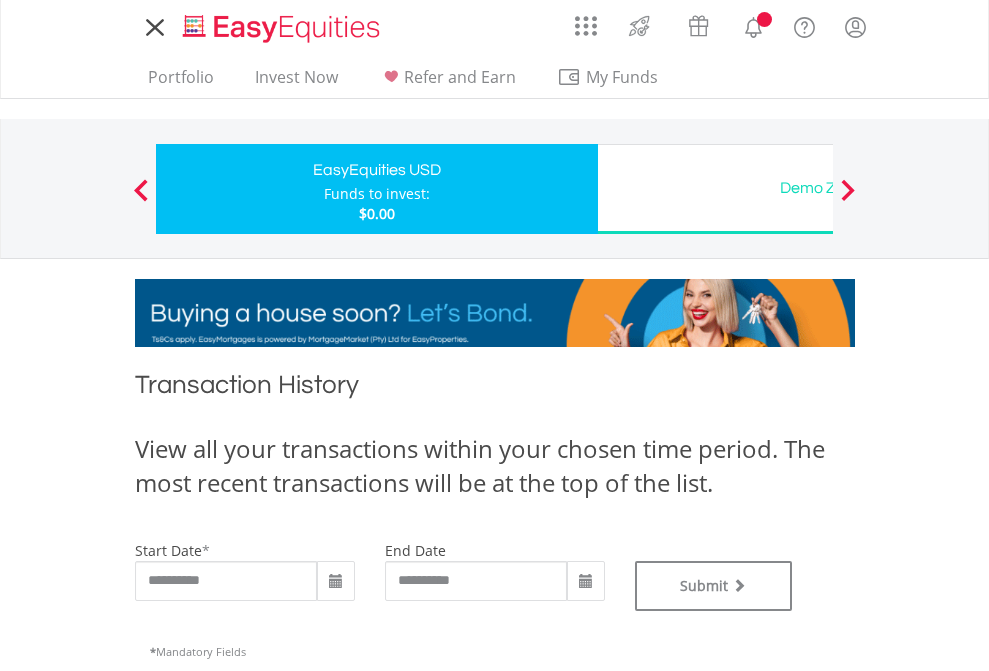 type on "**********" 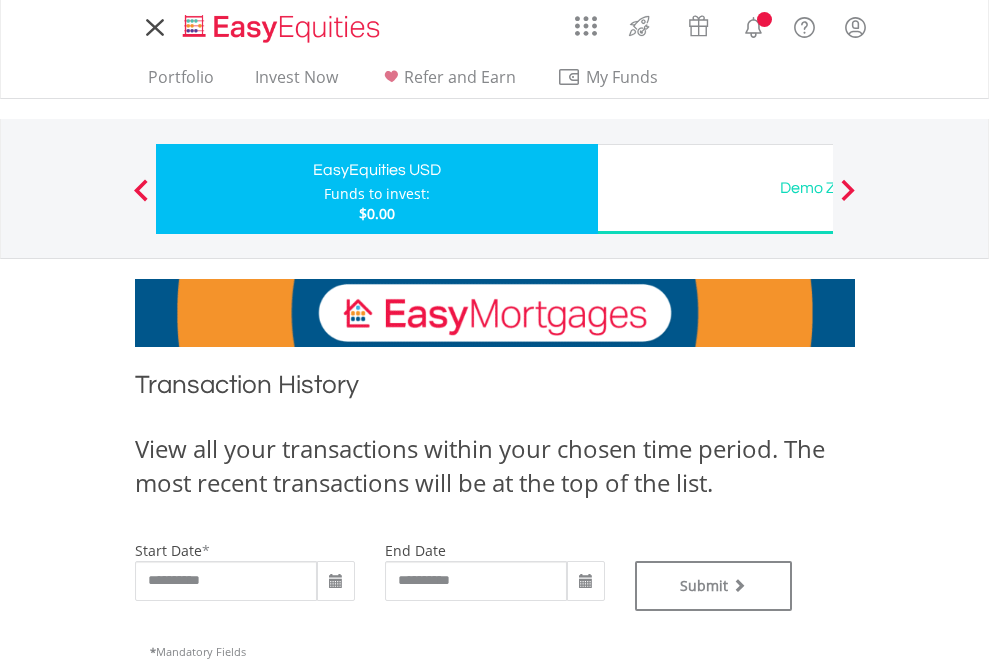 scroll, scrollTop: 0, scrollLeft: 0, axis: both 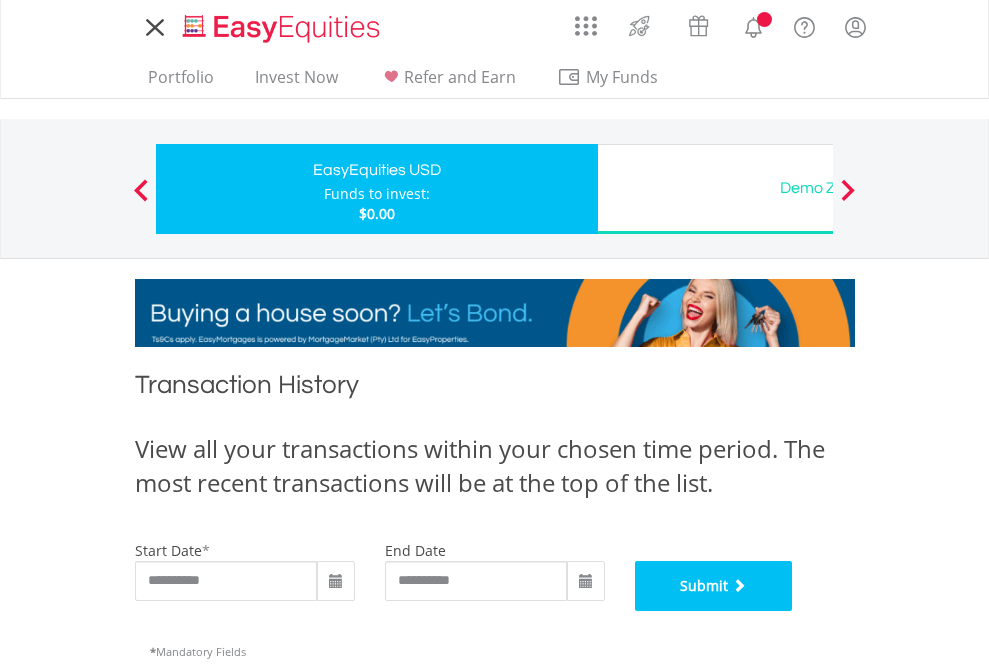click on "Submit" at bounding box center (714, 586) 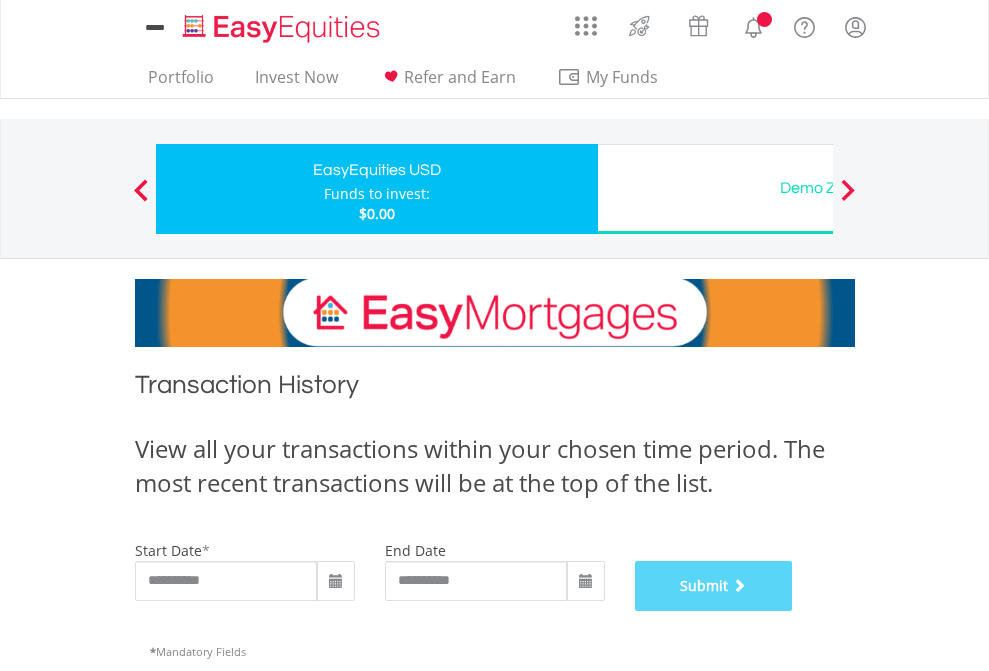 scroll, scrollTop: 811, scrollLeft: 0, axis: vertical 